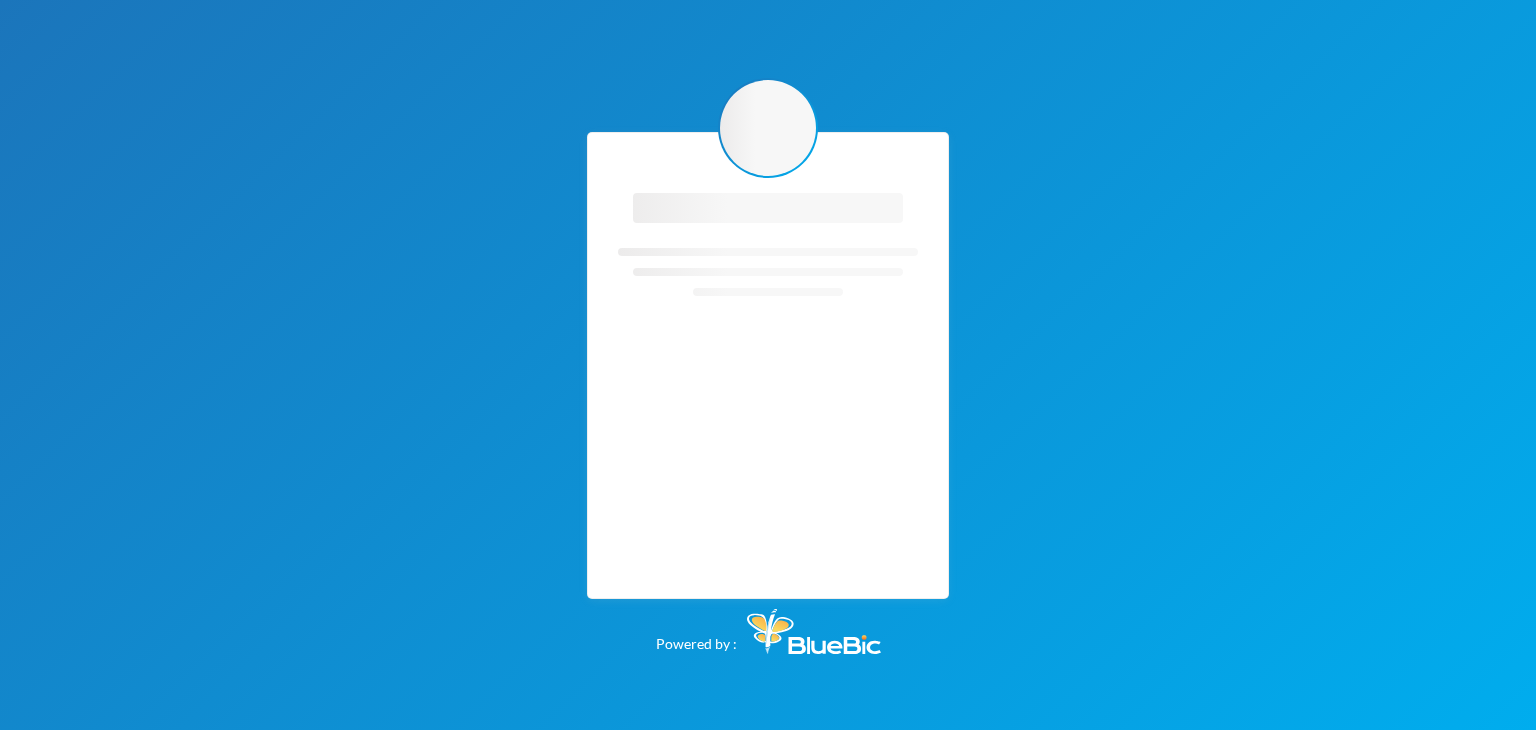 scroll, scrollTop: 0, scrollLeft: 0, axis: both 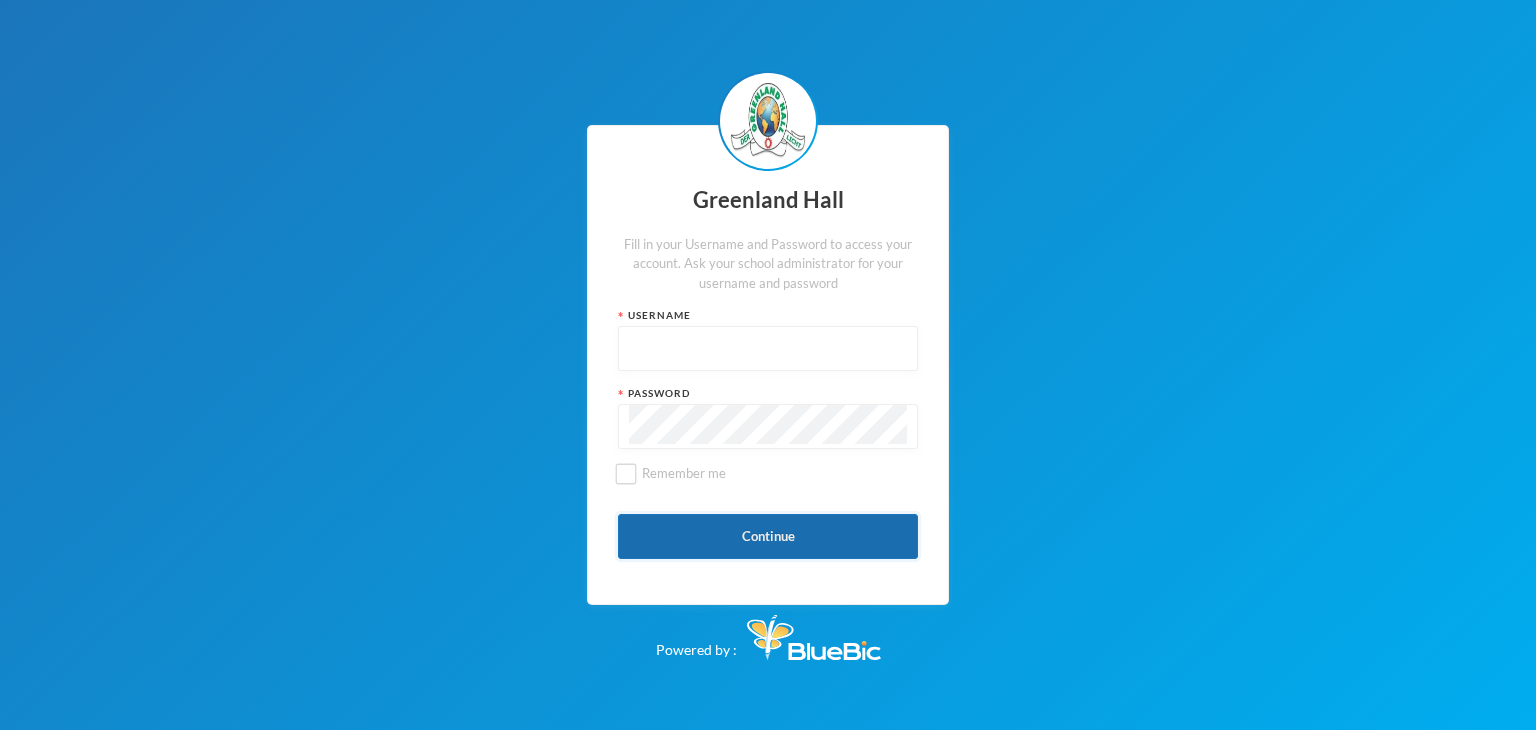 type on "glhc21" 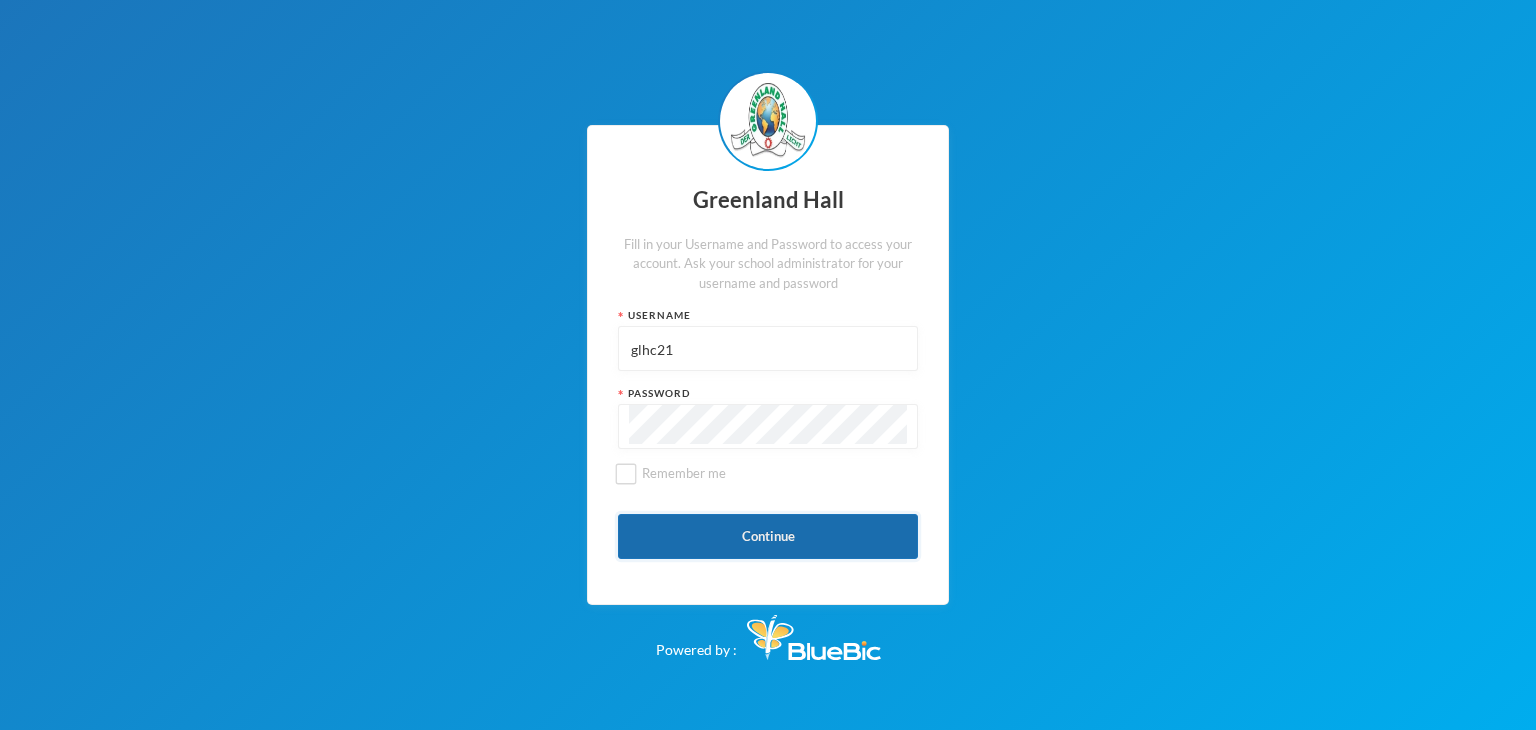 click on "Continue" at bounding box center [768, 536] 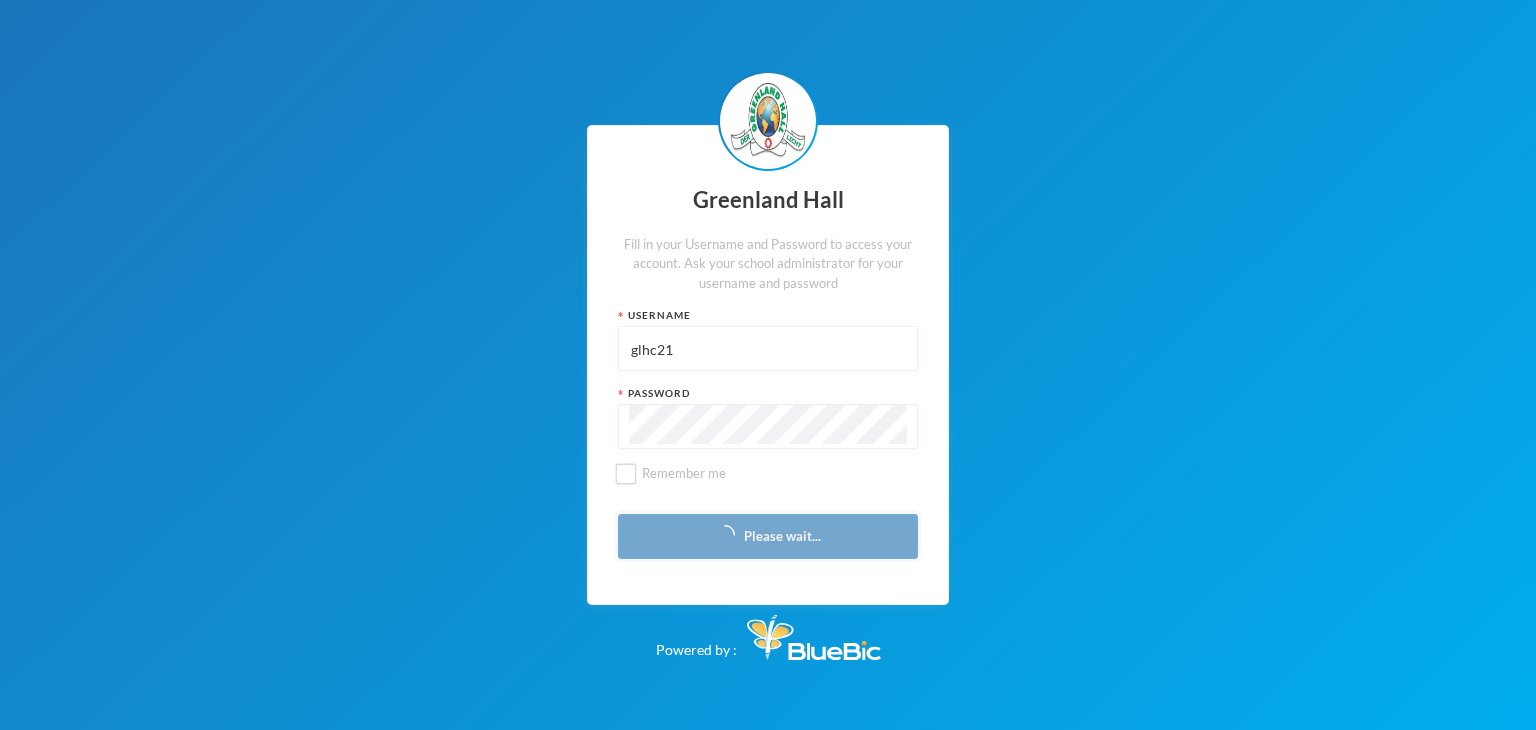 click on "Please wait..." at bounding box center (768, 536) 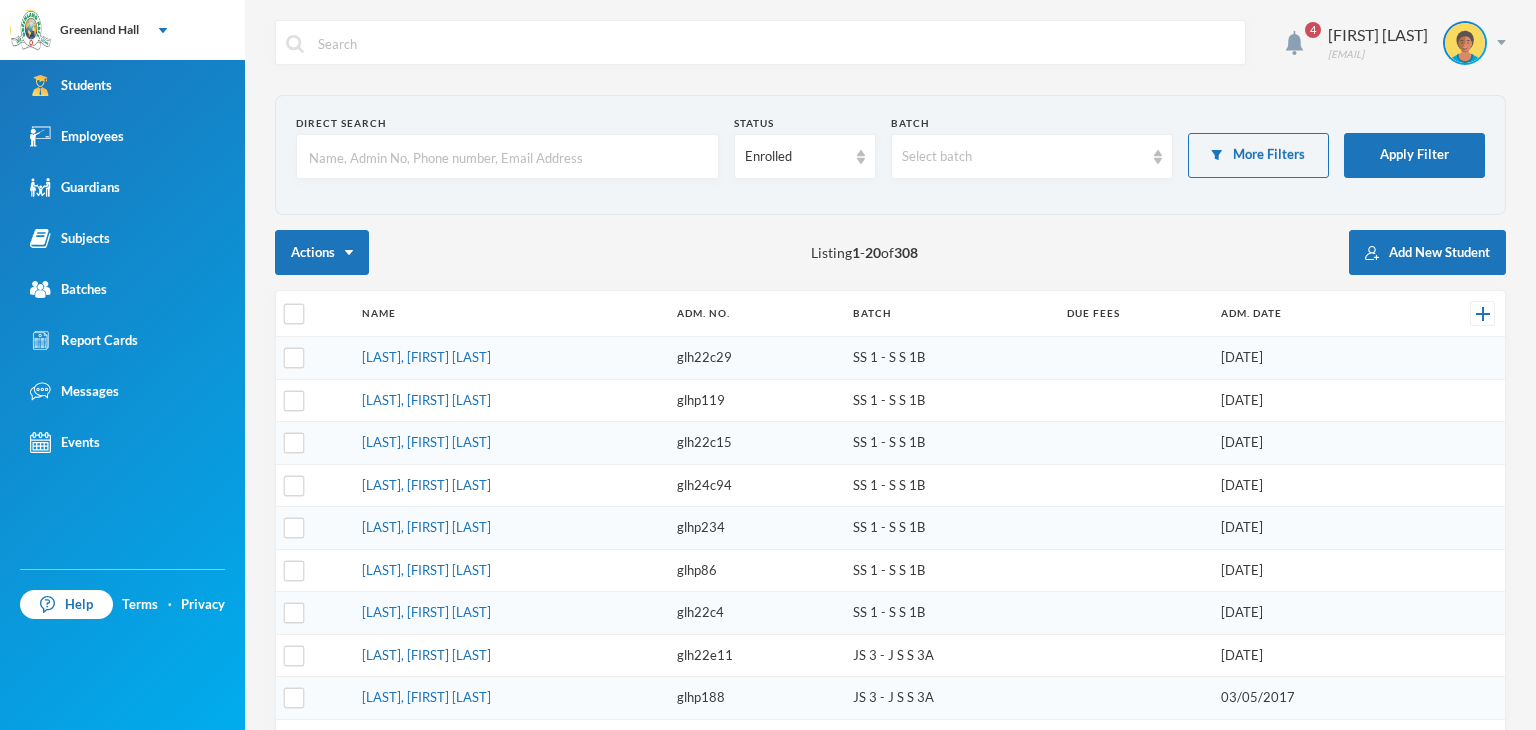 click at bounding box center (507, 157) 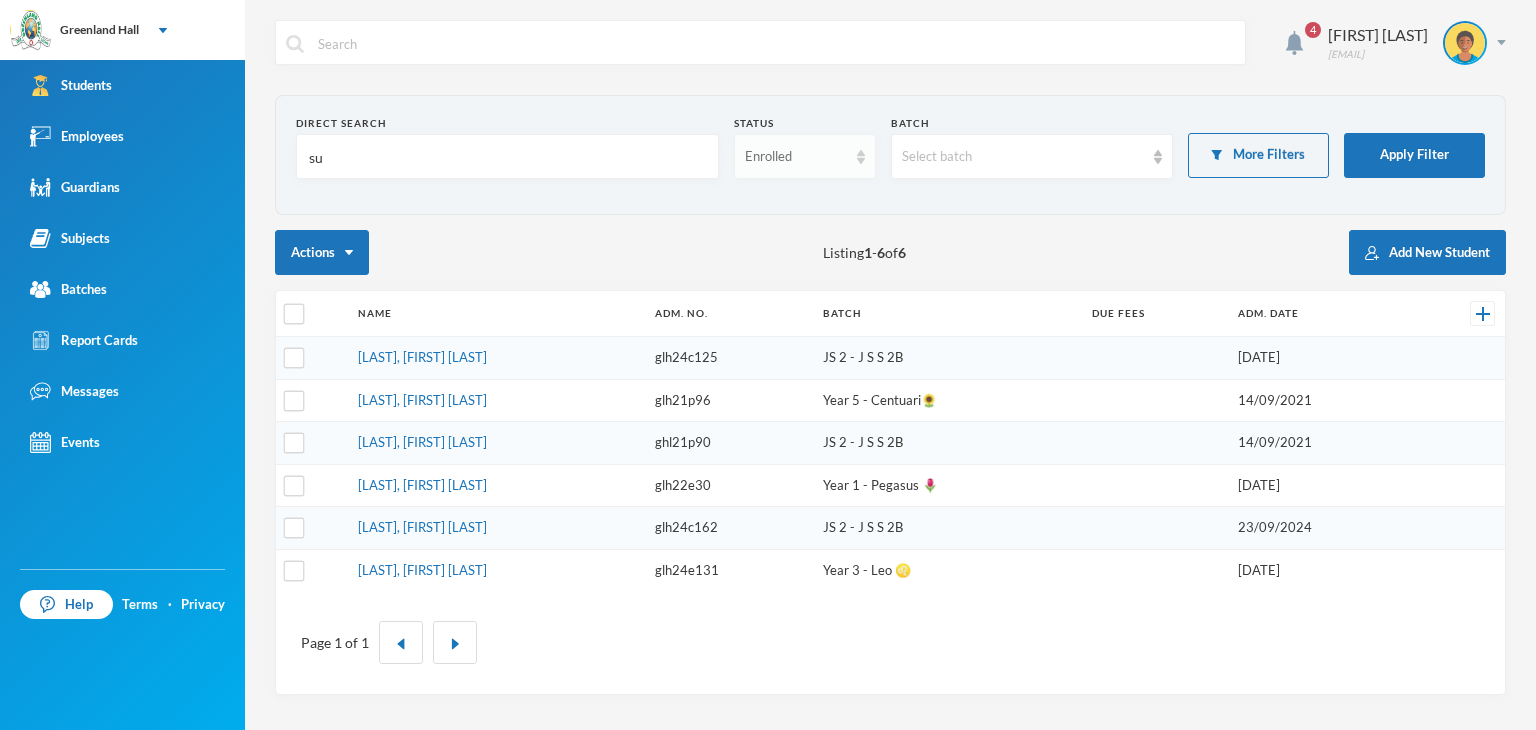 type on "su" 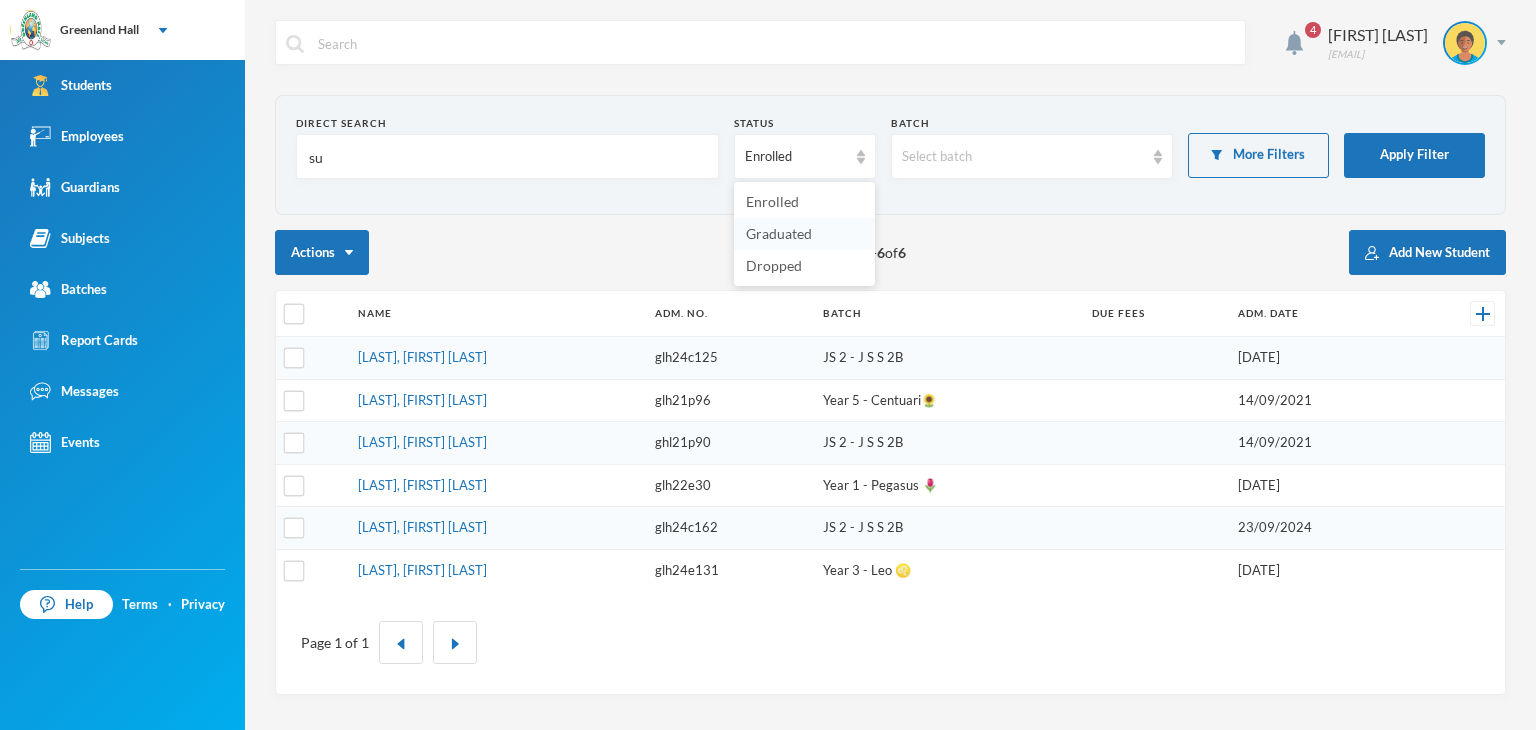 click on "Graduated" at bounding box center [779, 233] 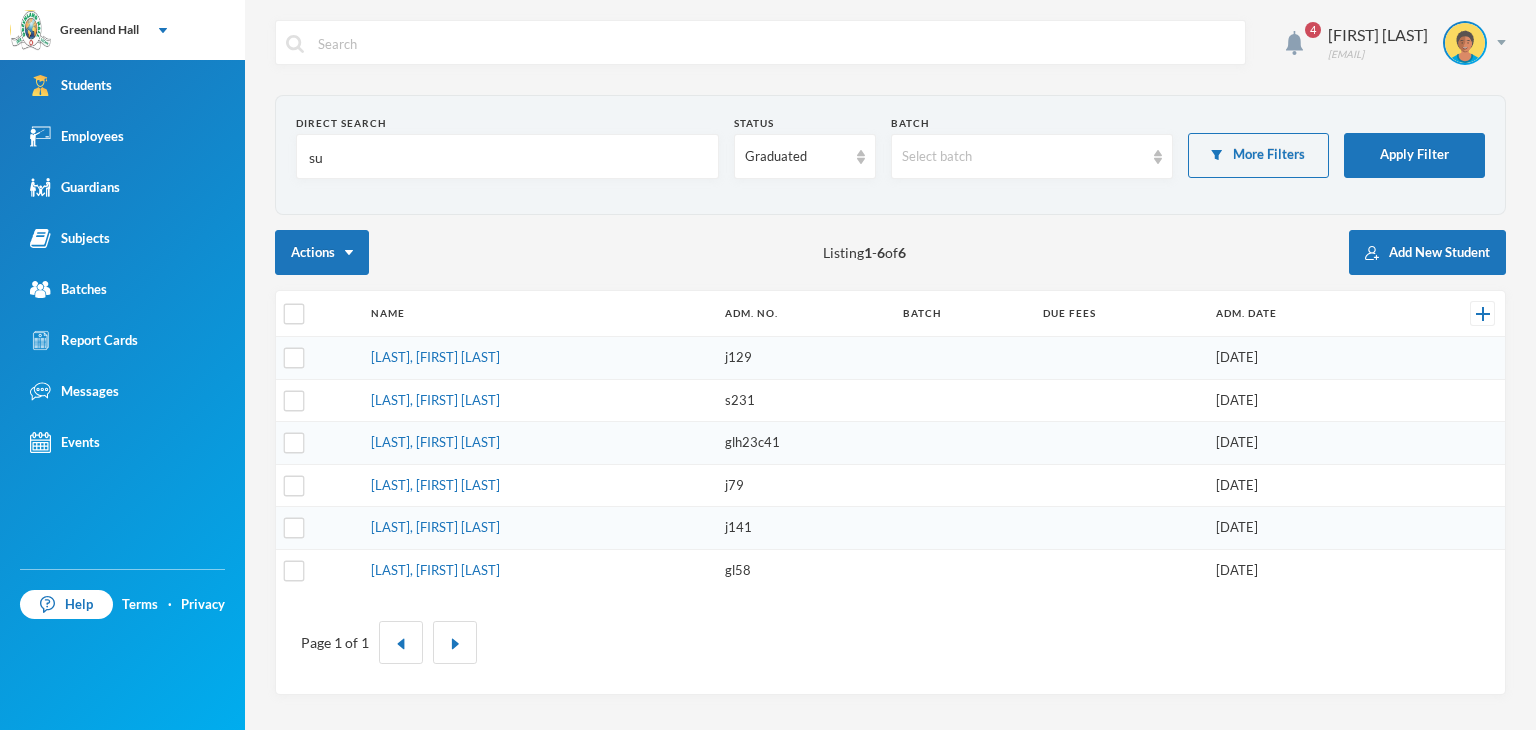 click on "su" at bounding box center (507, 157) 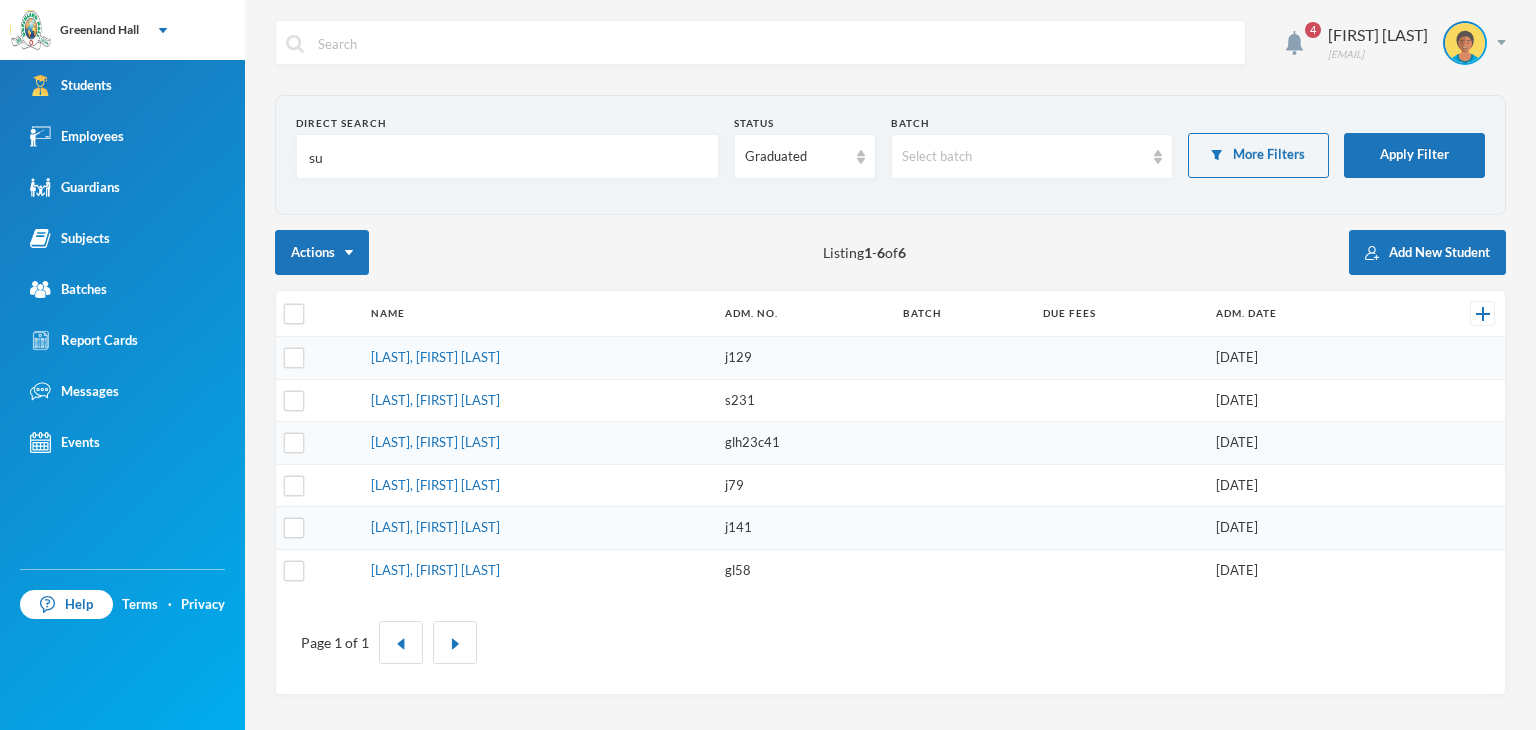 click on "[LAST], [FIRST] [LAST]" at bounding box center (538, 443) 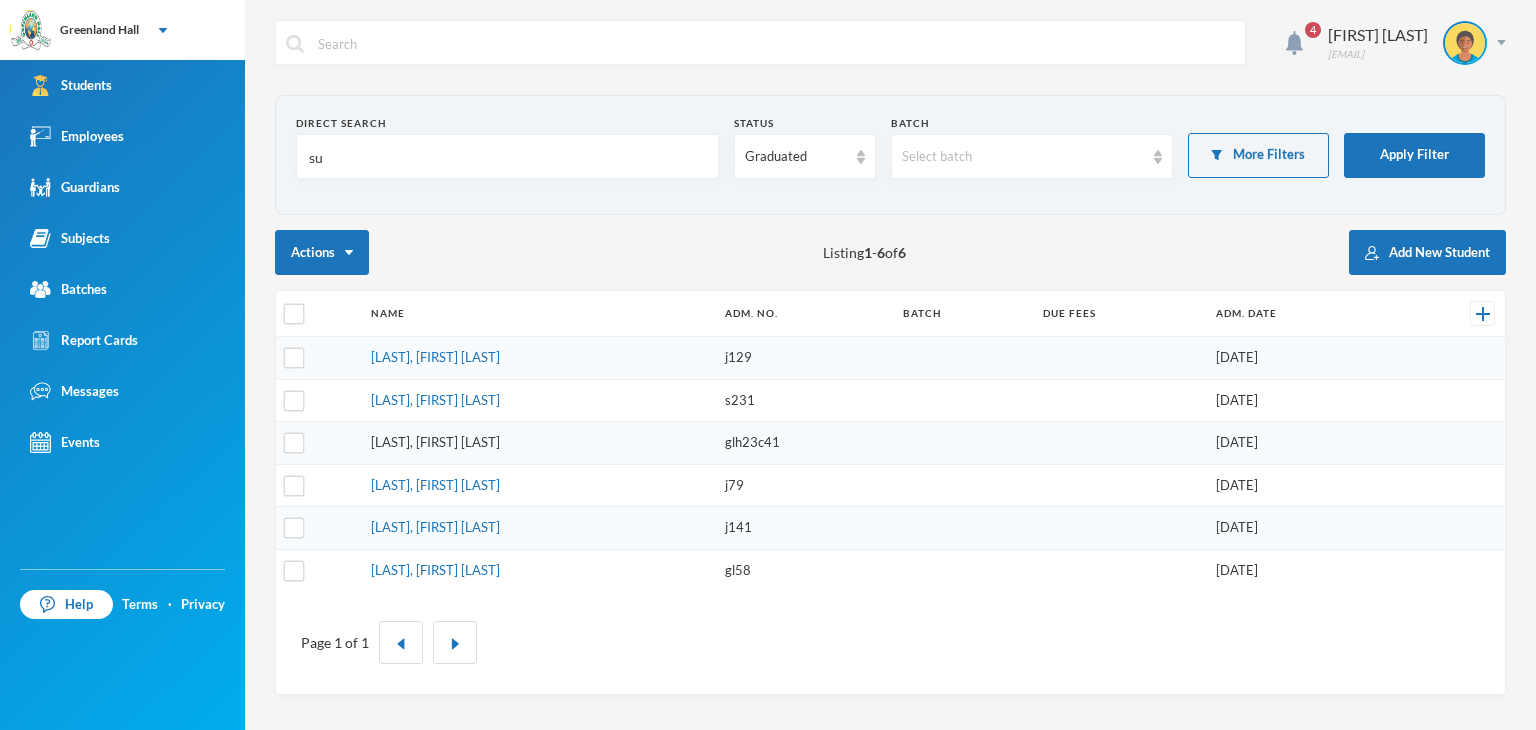 click on "[LAST], [FIRST] [LAST]" at bounding box center [435, 442] 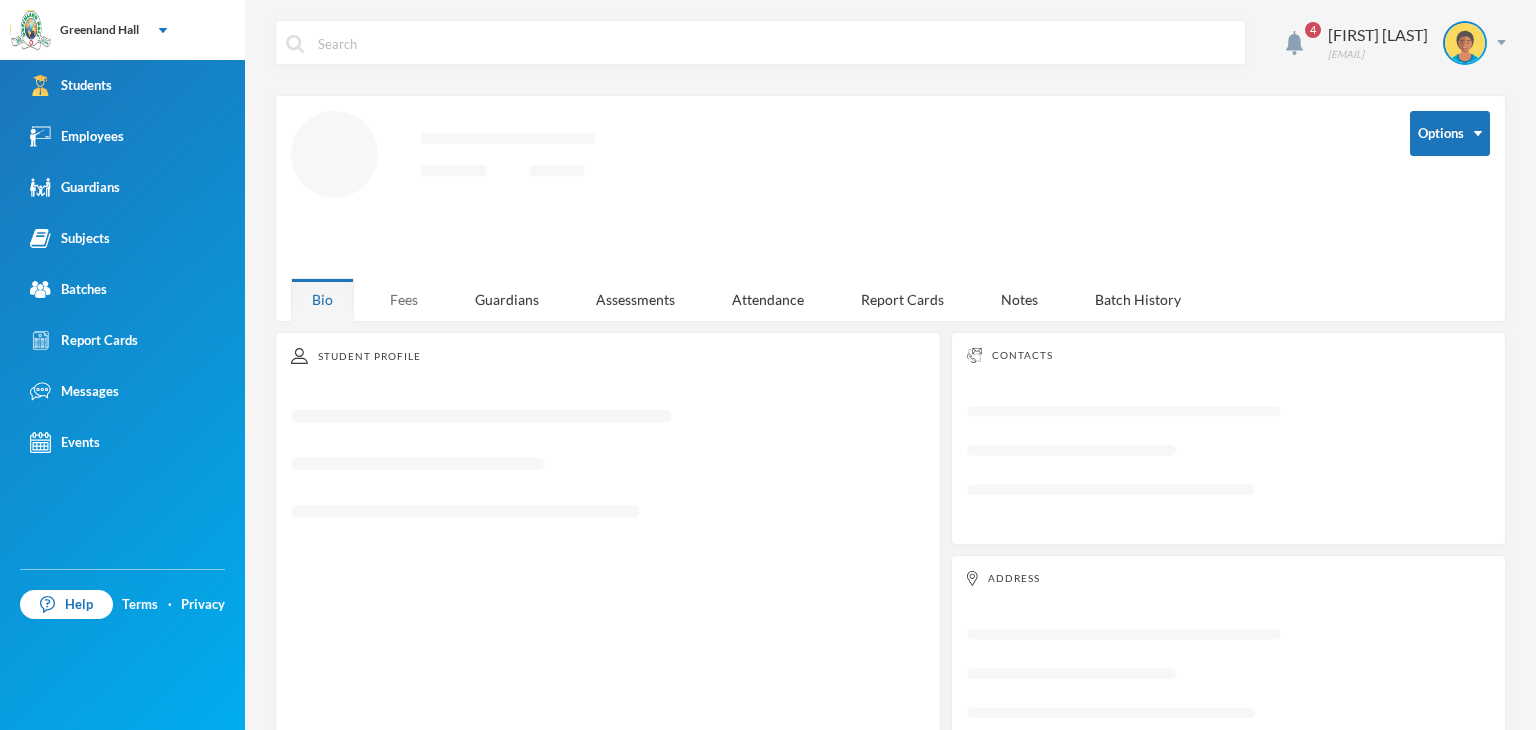 click on "Fees" at bounding box center [404, 299] 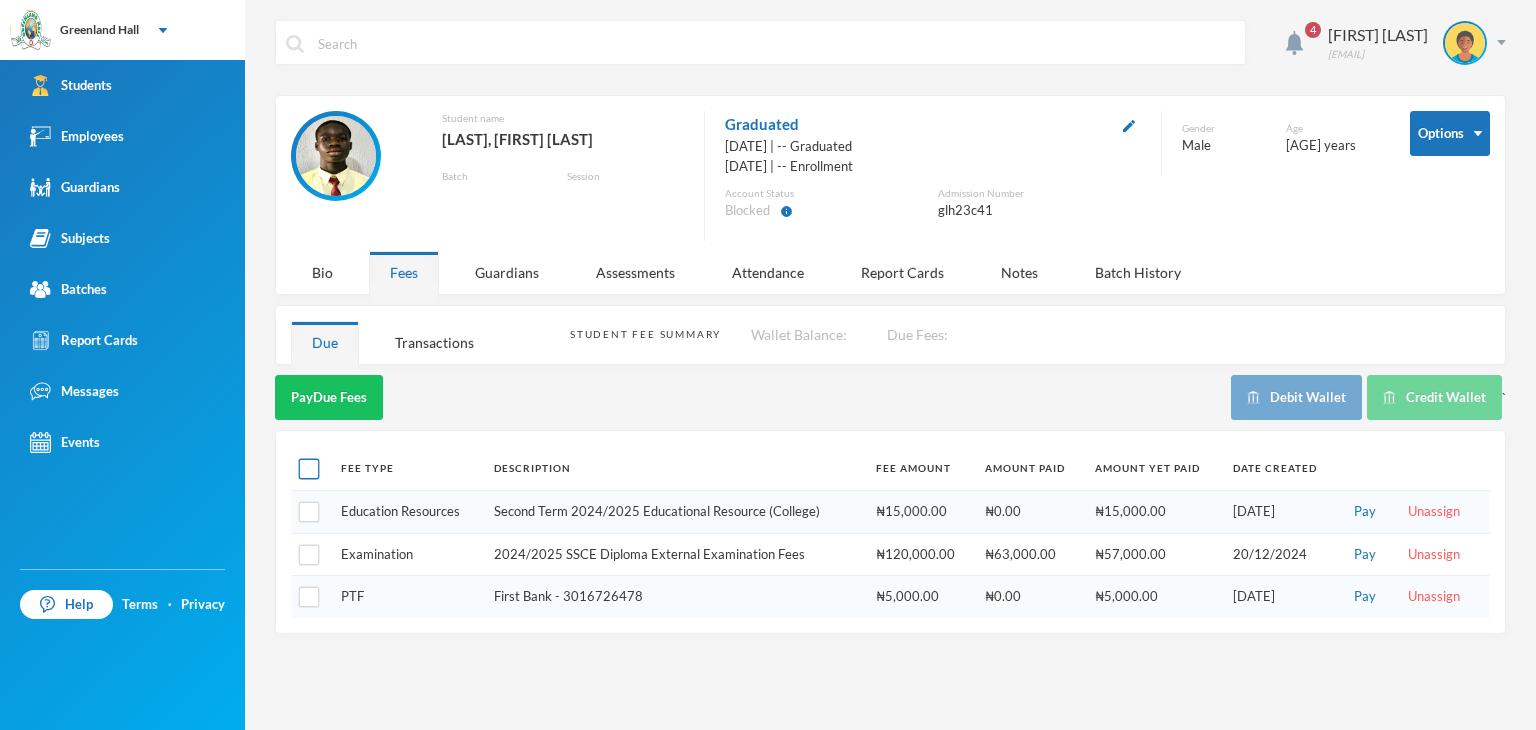 click at bounding box center [309, 468] 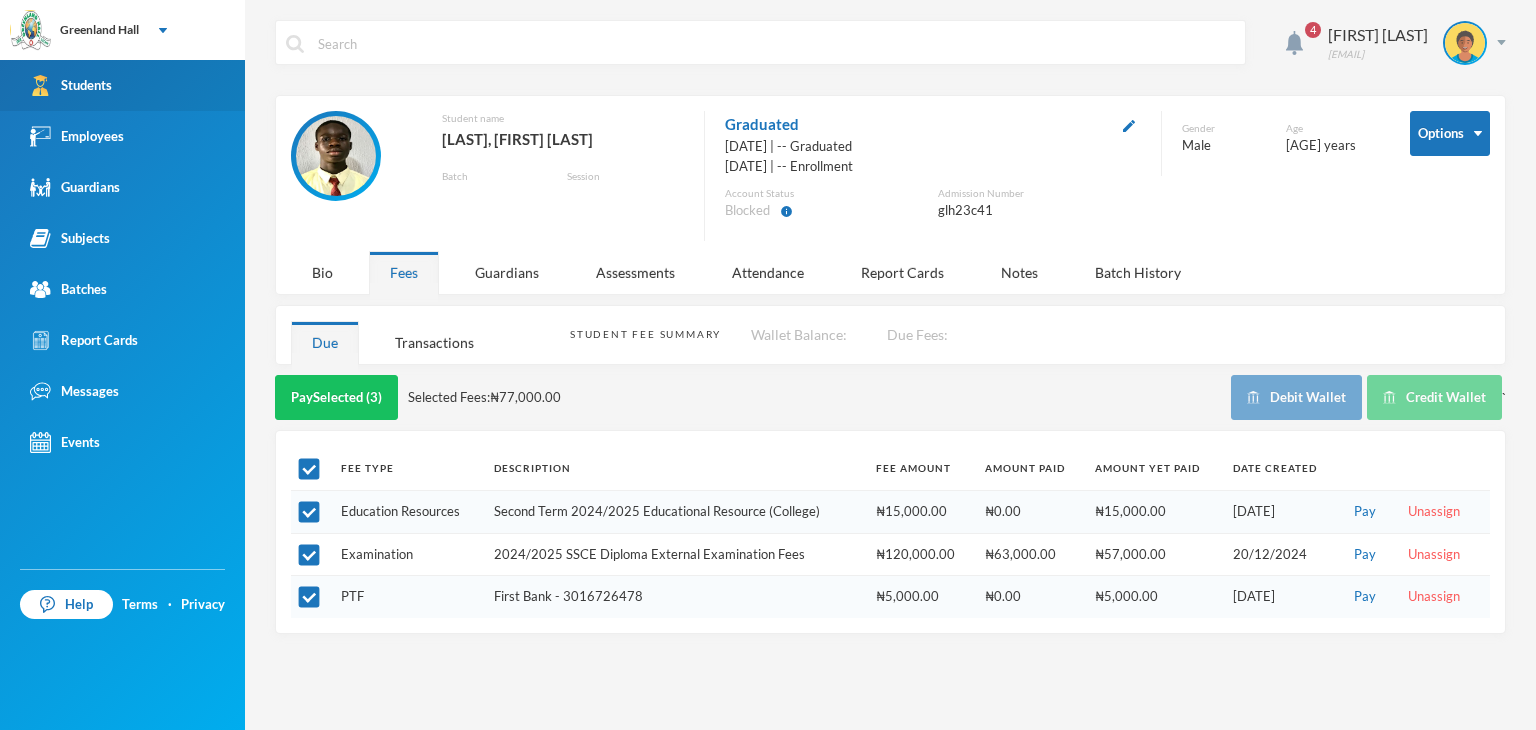 click on "Students" at bounding box center (71, 85) 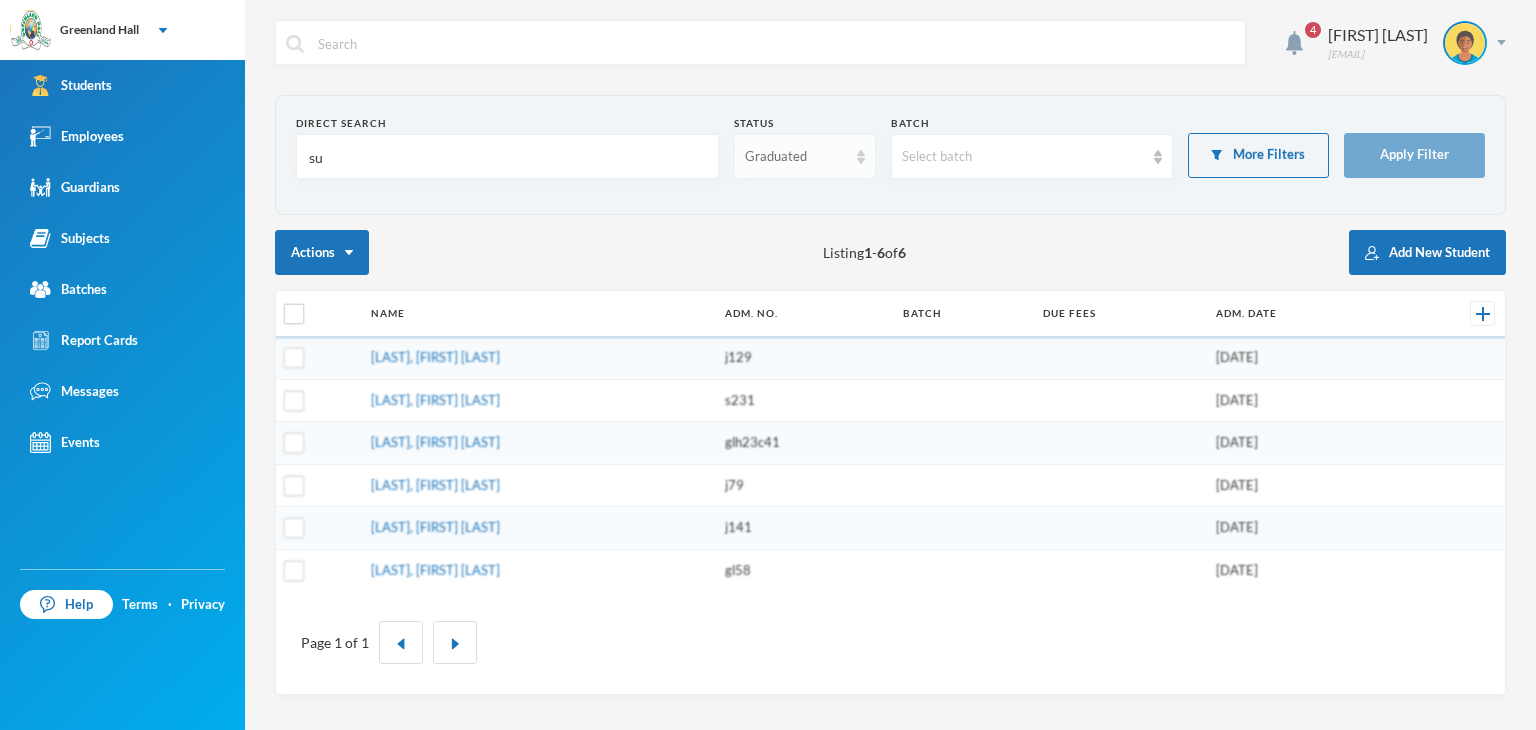 click on "Graduated" at bounding box center [795, 157] 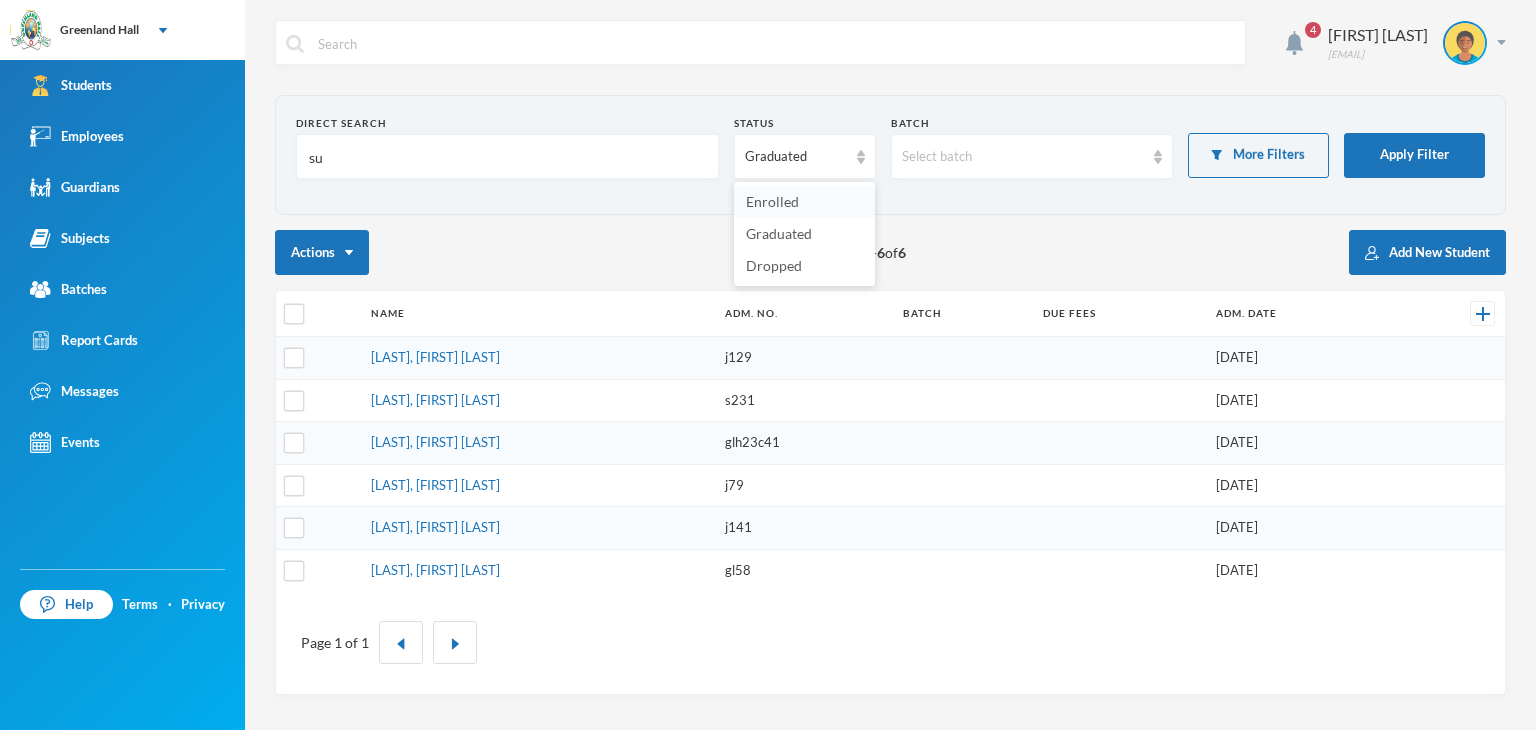 click on "Enrolled" at bounding box center (804, 202) 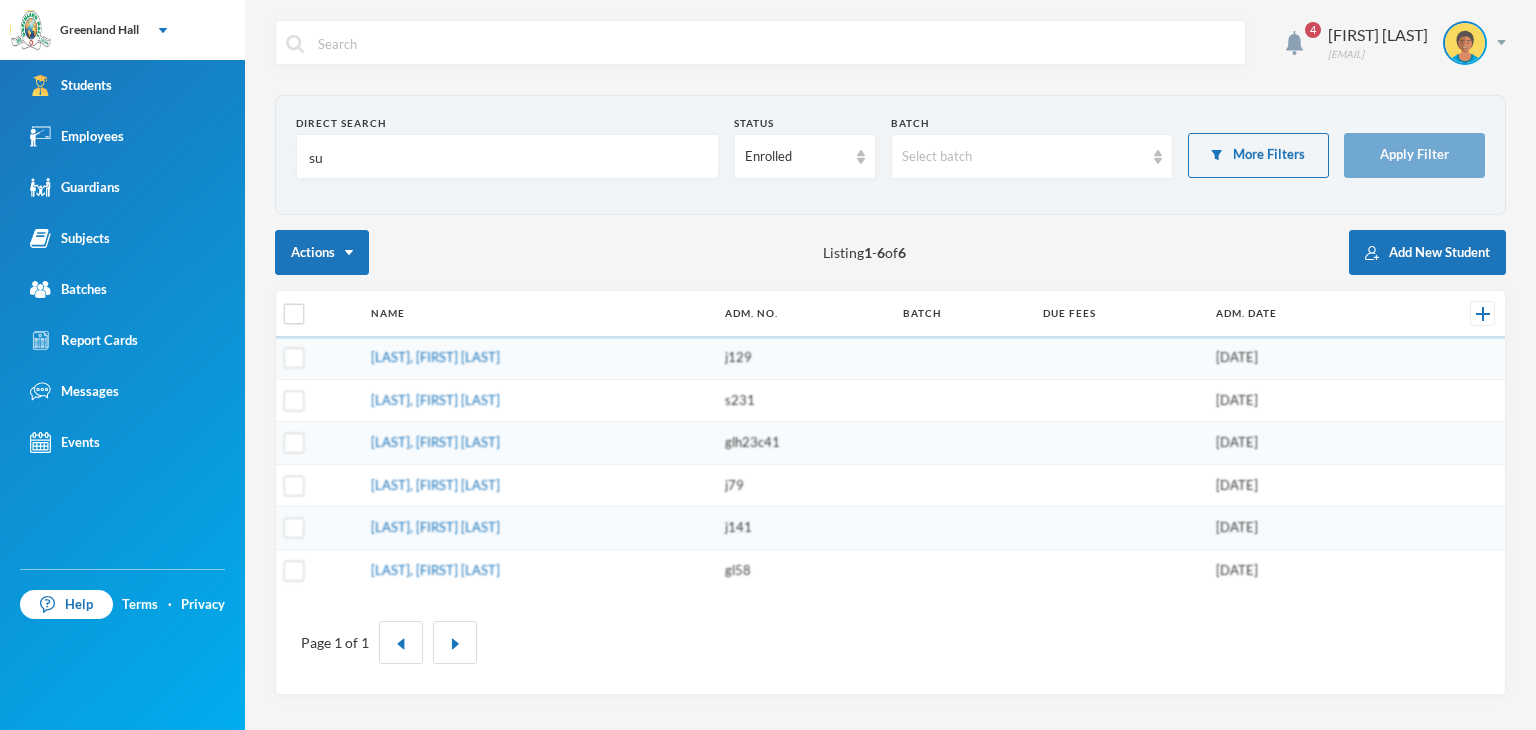 click on "su" at bounding box center [507, 157] 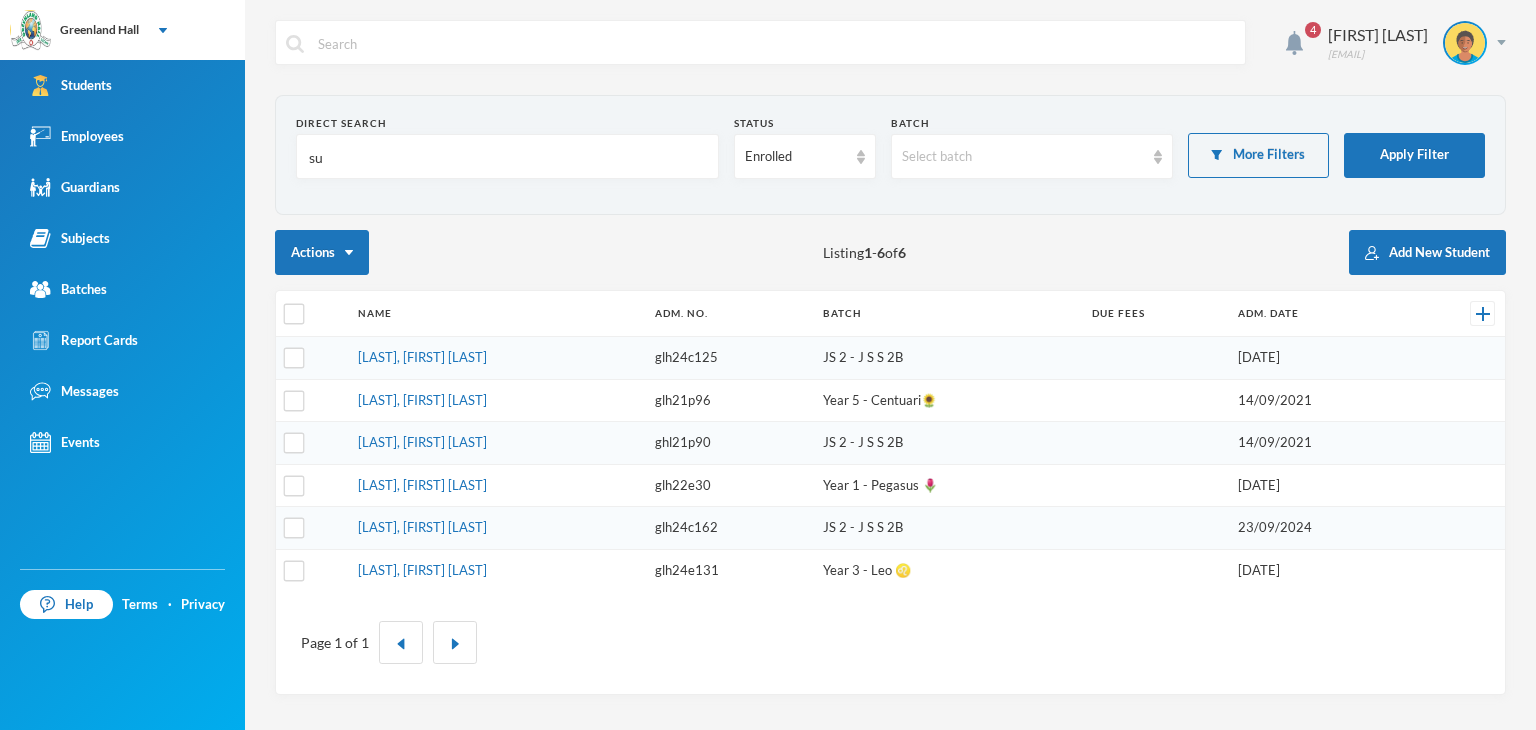 click on "su" at bounding box center [507, 157] 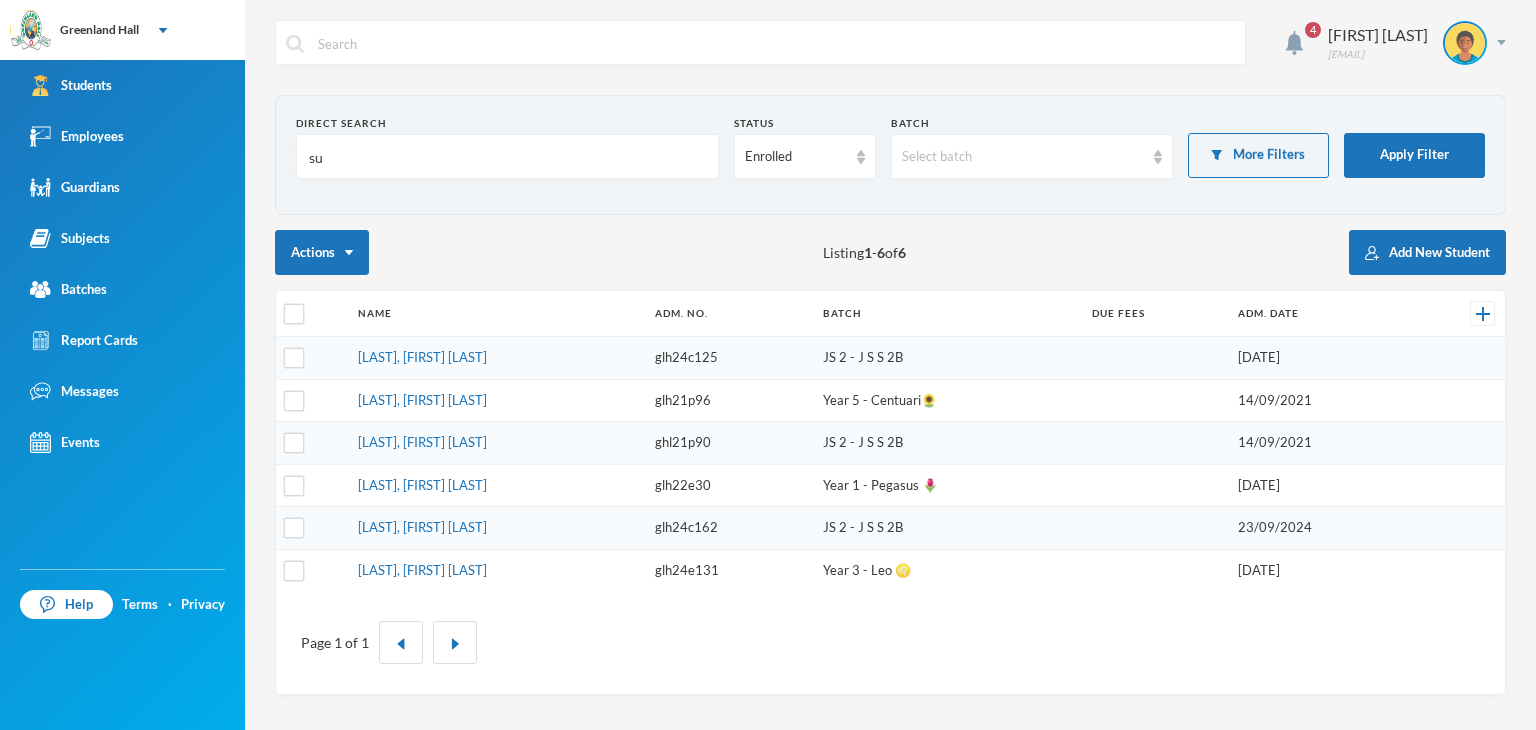 type on "s" 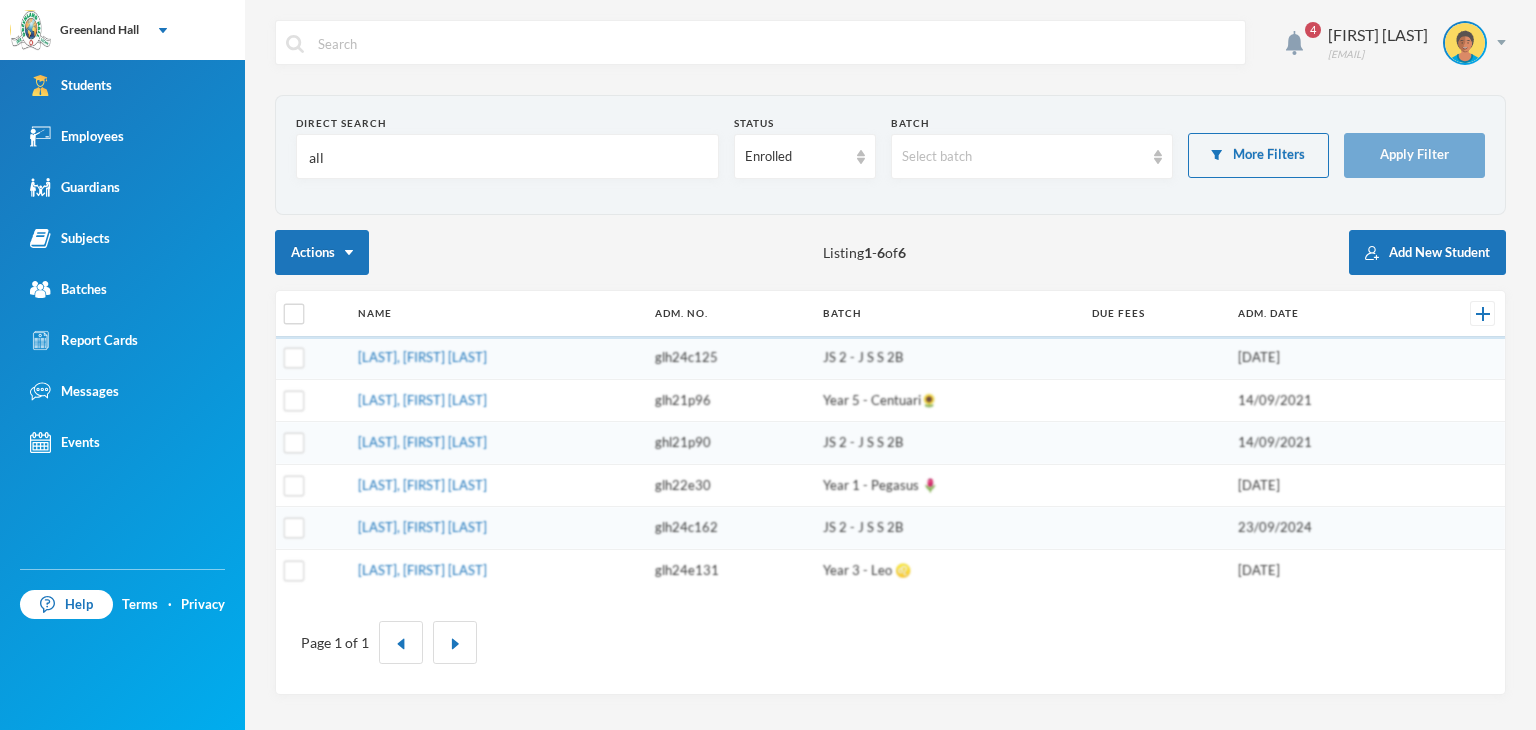 type on "alli" 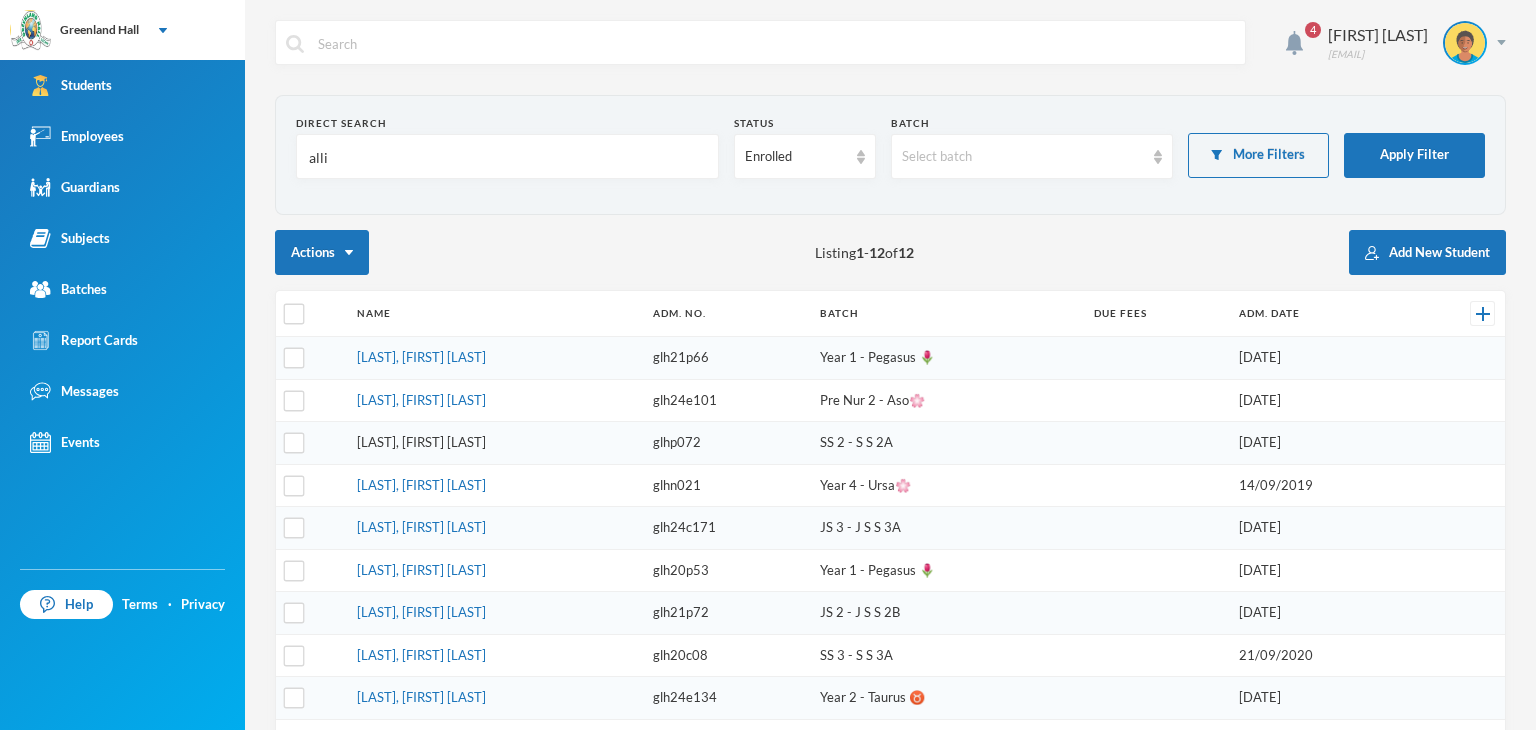 click on "[LAST], [FIRST] [LAST]" at bounding box center [421, 442] 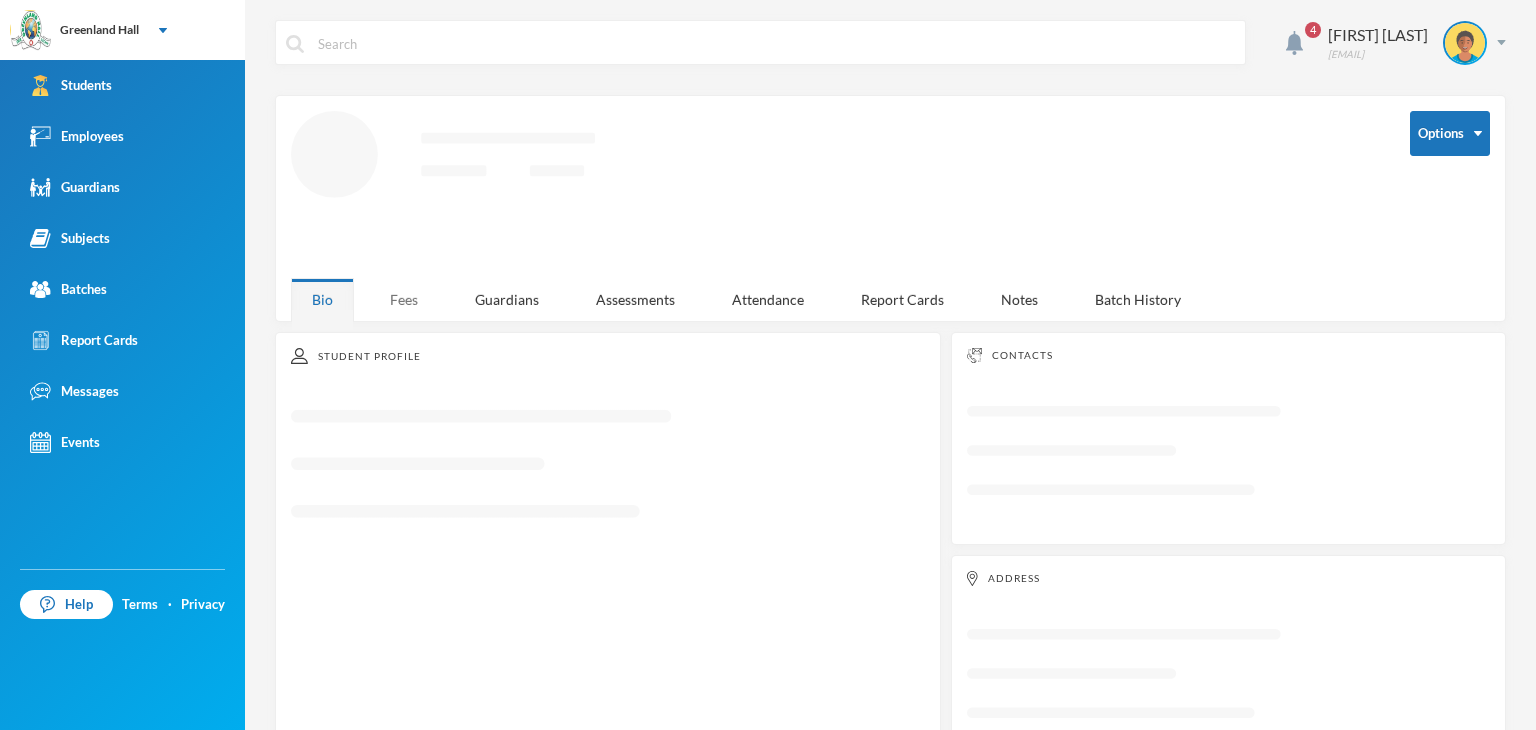 click on "Fees" at bounding box center (404, 299) 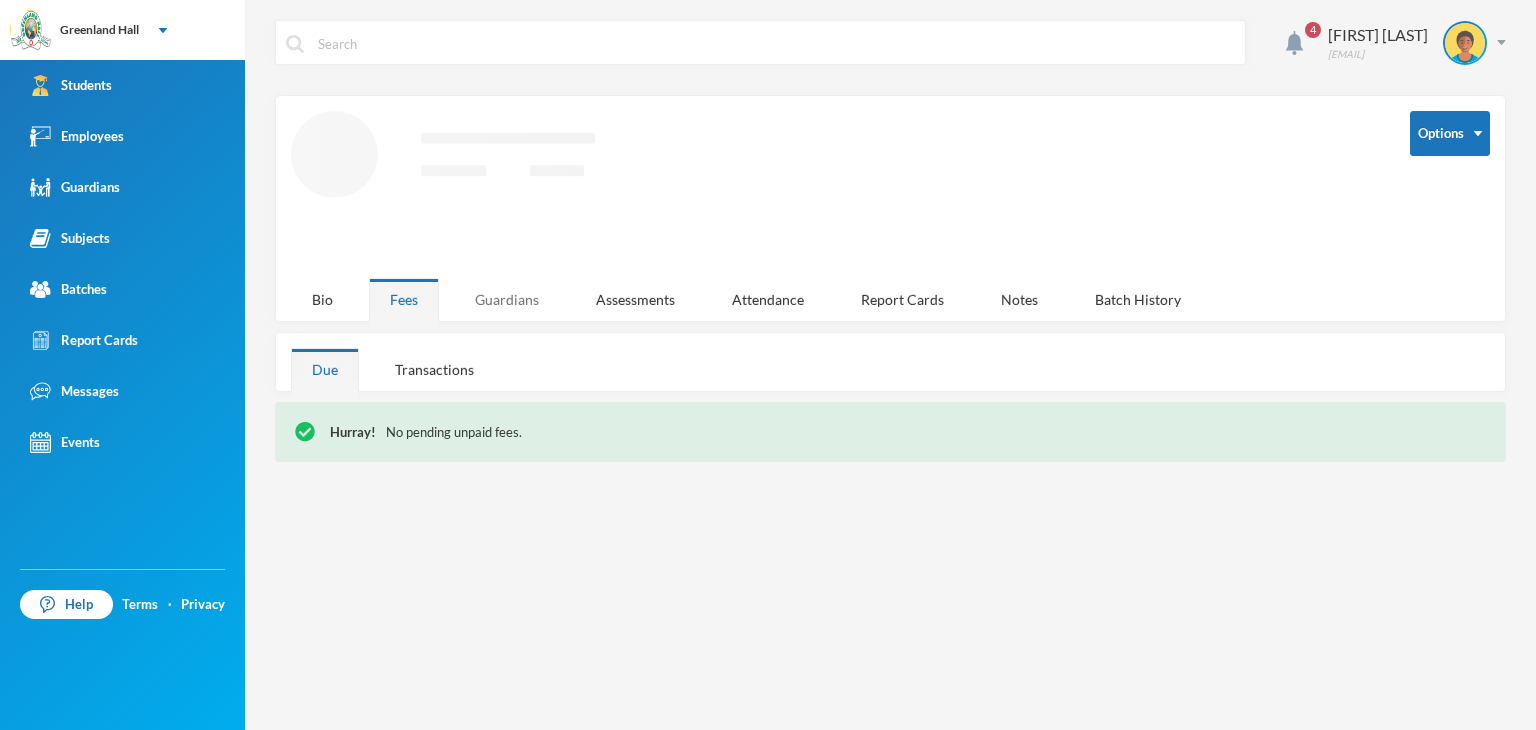 click on "[GUARDIANS]" at bounding box center (507, 299) 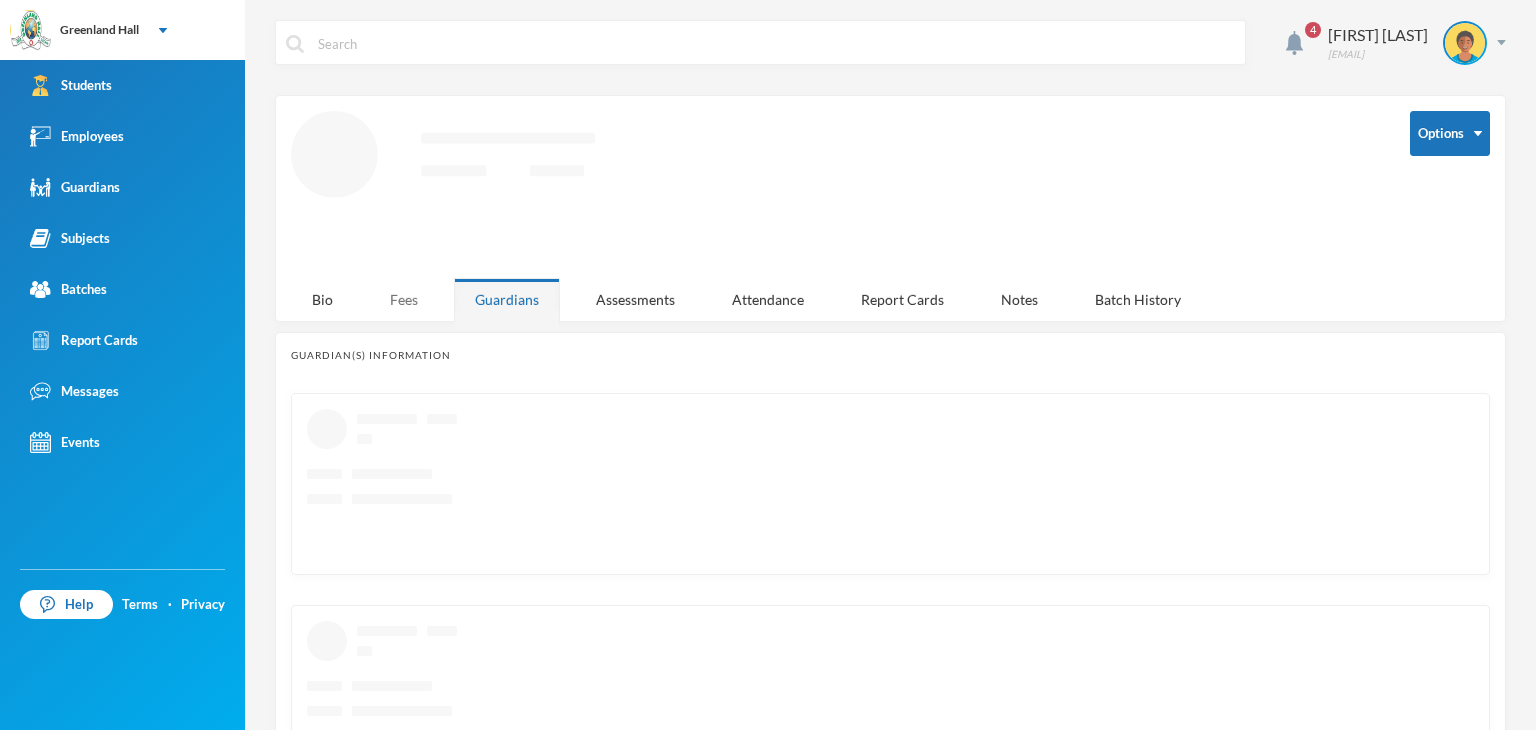 click on "Fees" at bounding box center (404, 299) 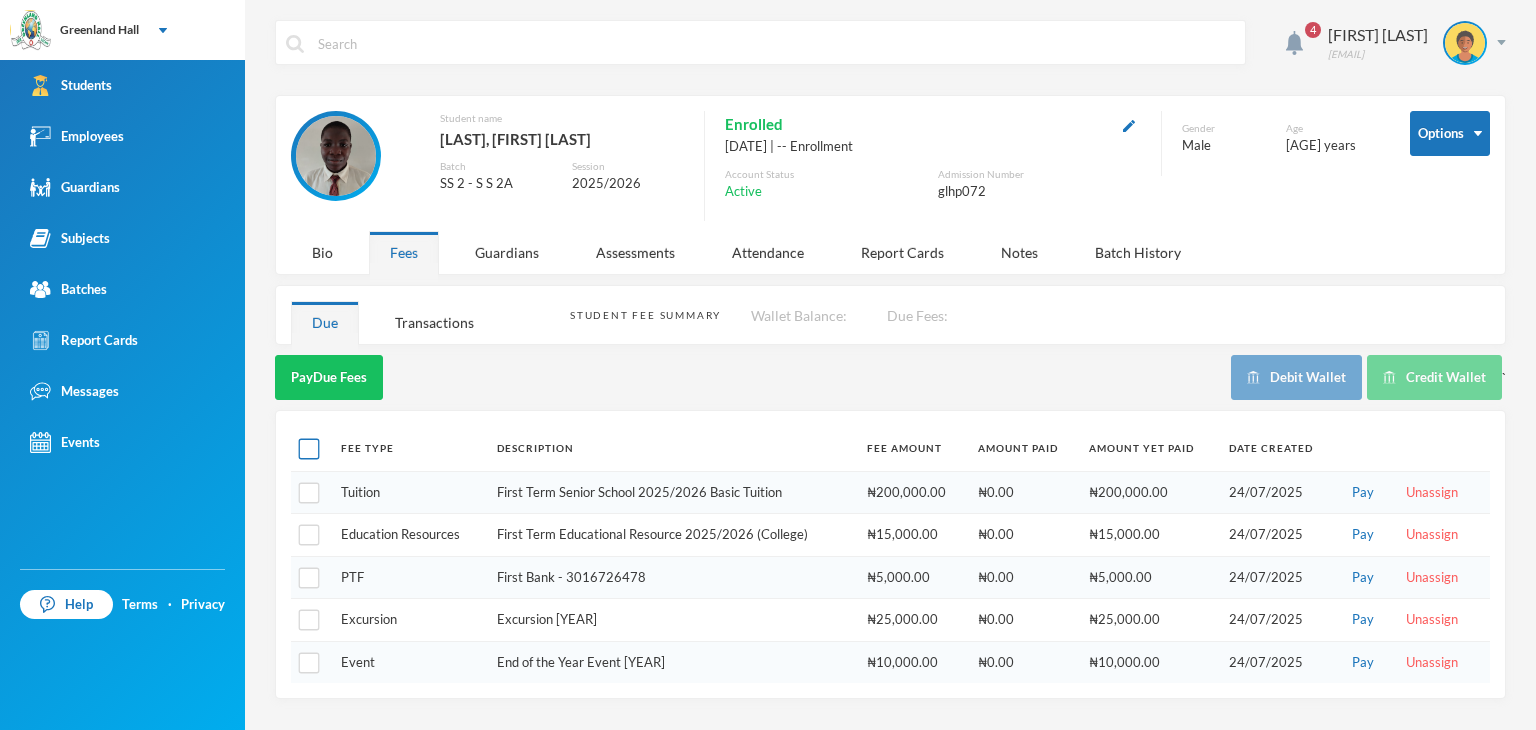click at bounding box center (309, 449) 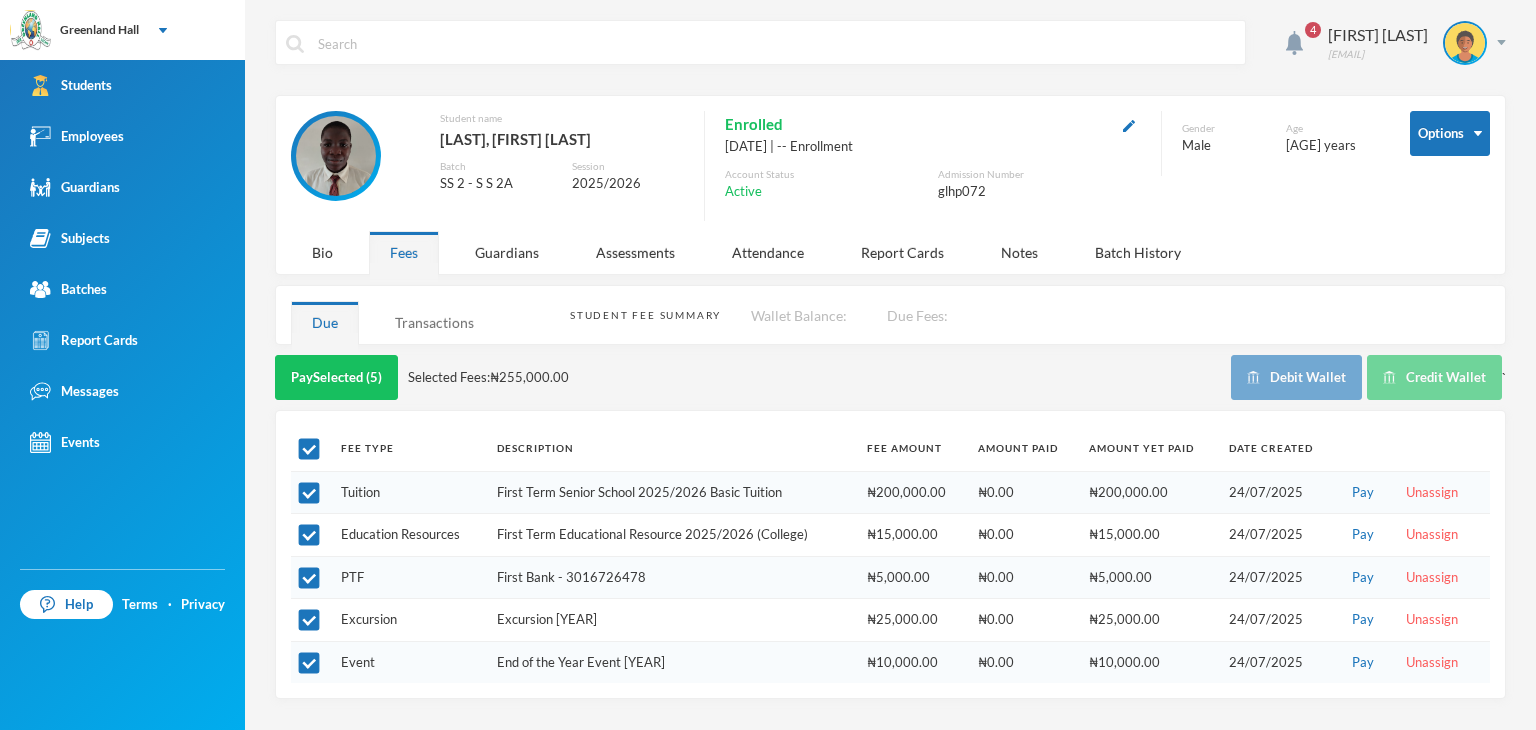 click on "Transactions" at bounding box center (434, 322) 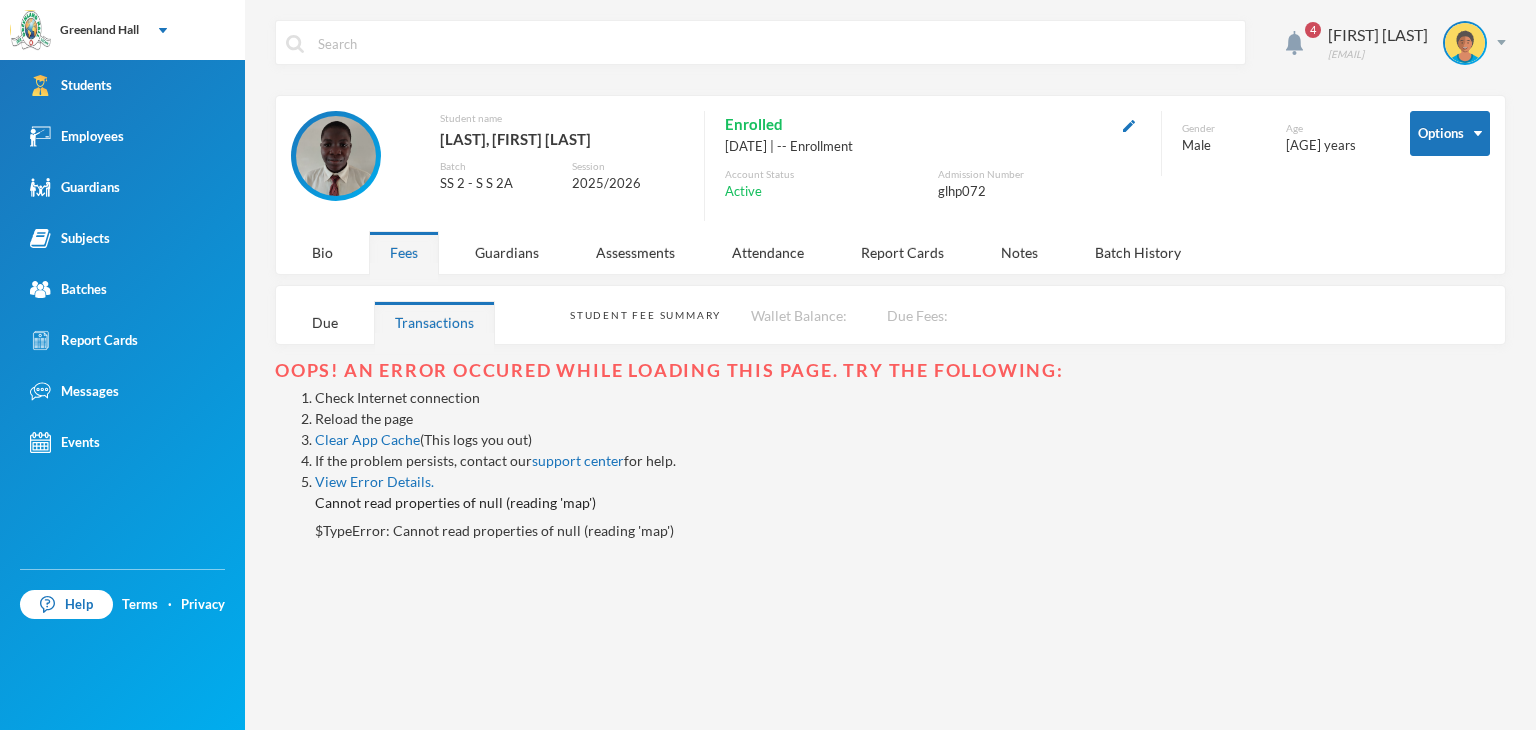 click on "Reload the page" at bounding box center (364, 418) 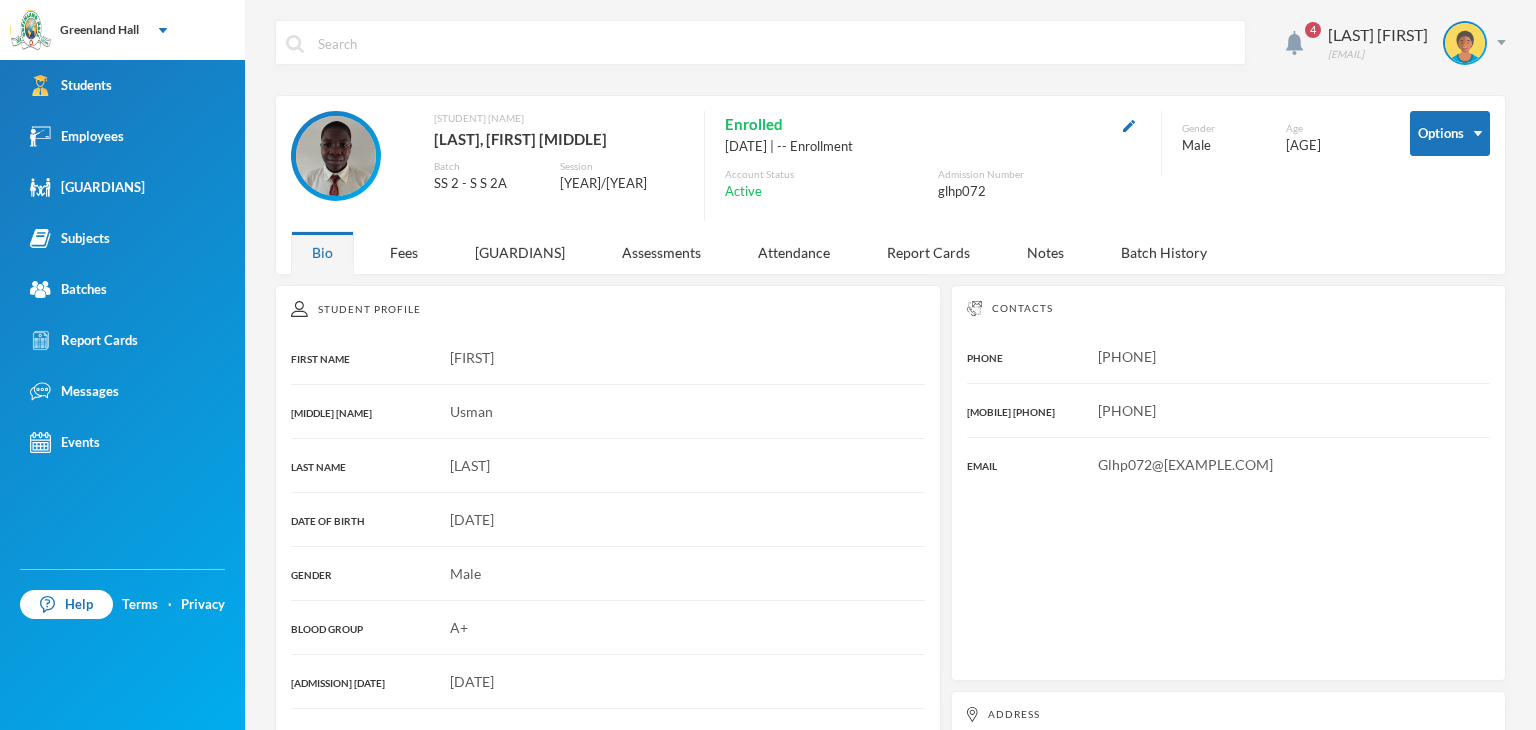 scroll, scrollTop: 0, scrollLeft: 0, axis: both 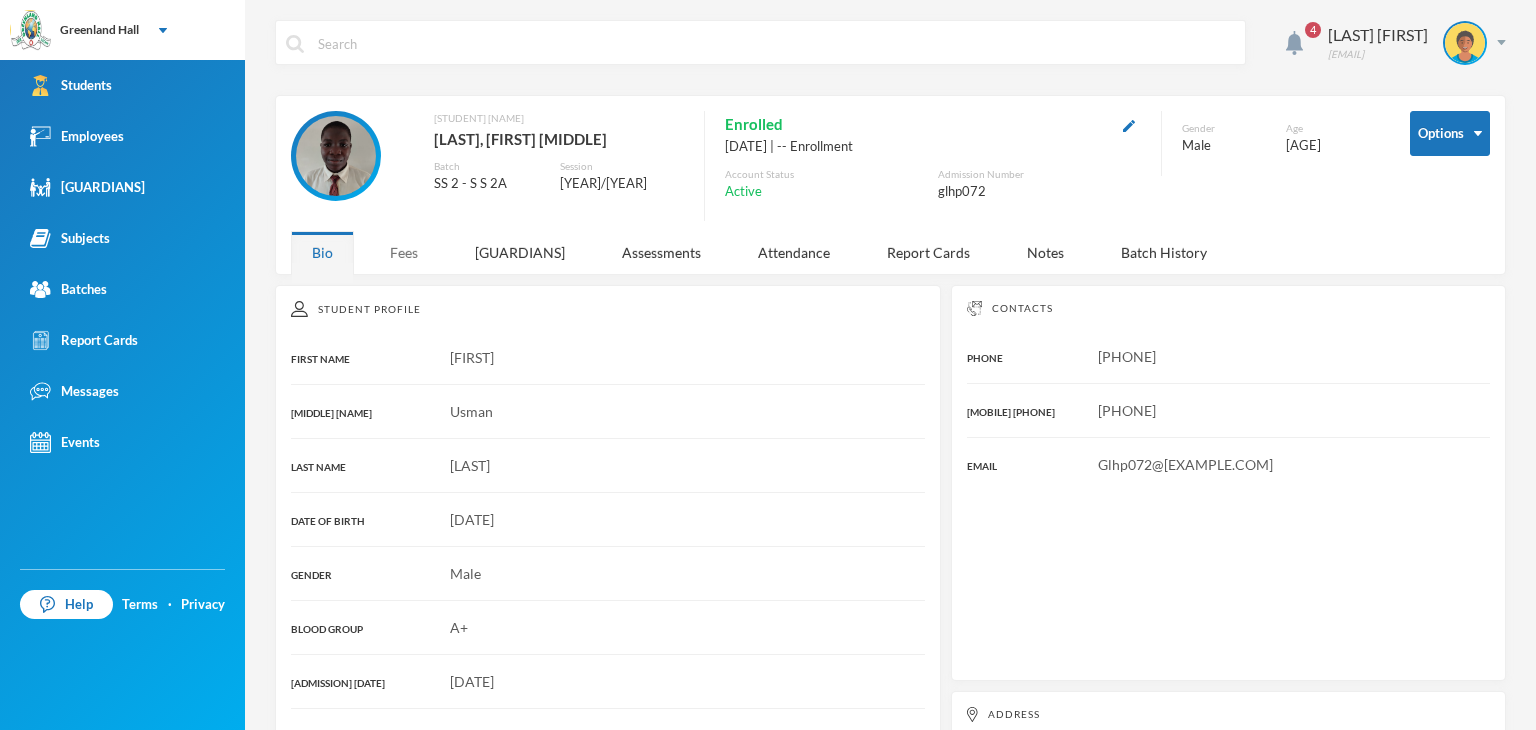 click on "Fees" at bounding box center (404, 252) 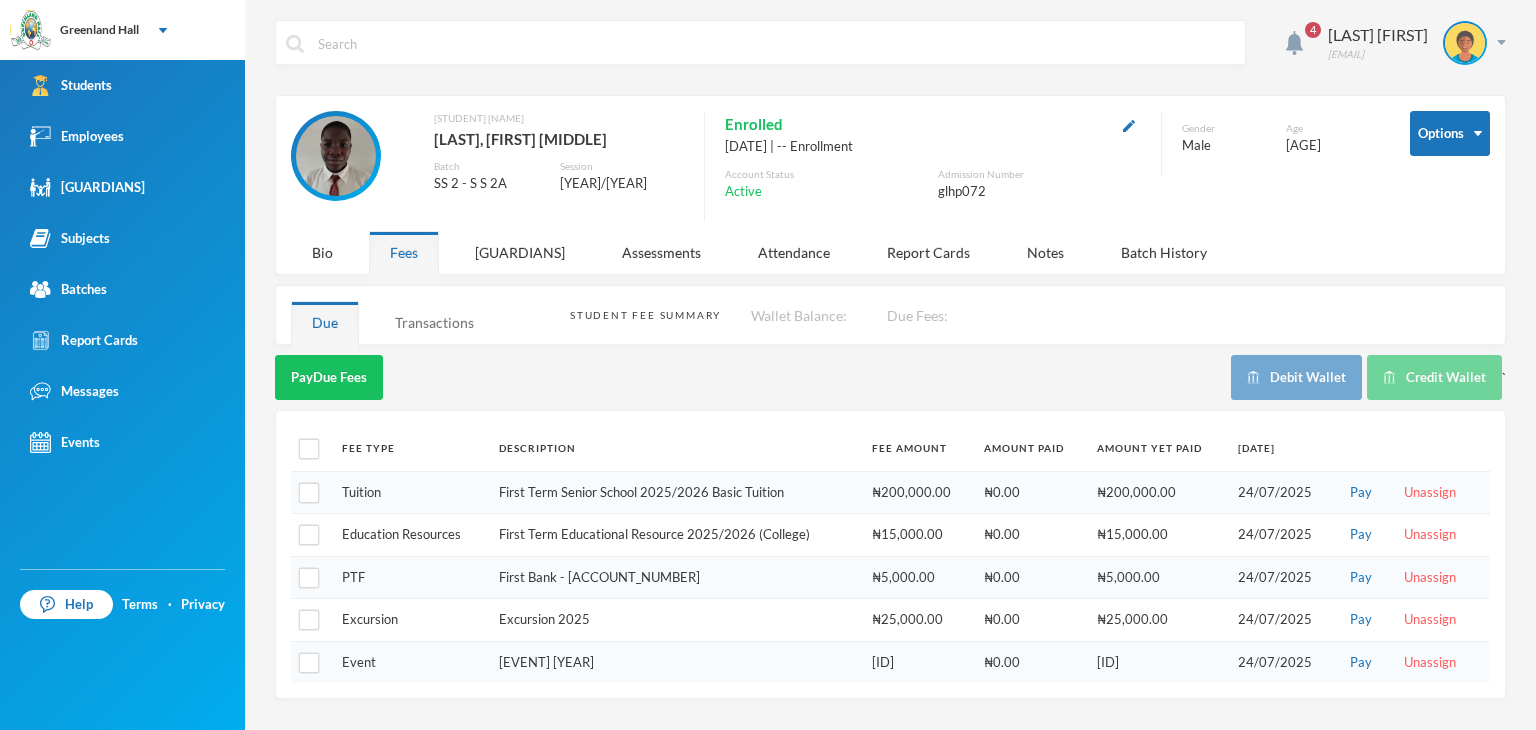 click on "Transactions" at bounding box center (434, 322) 